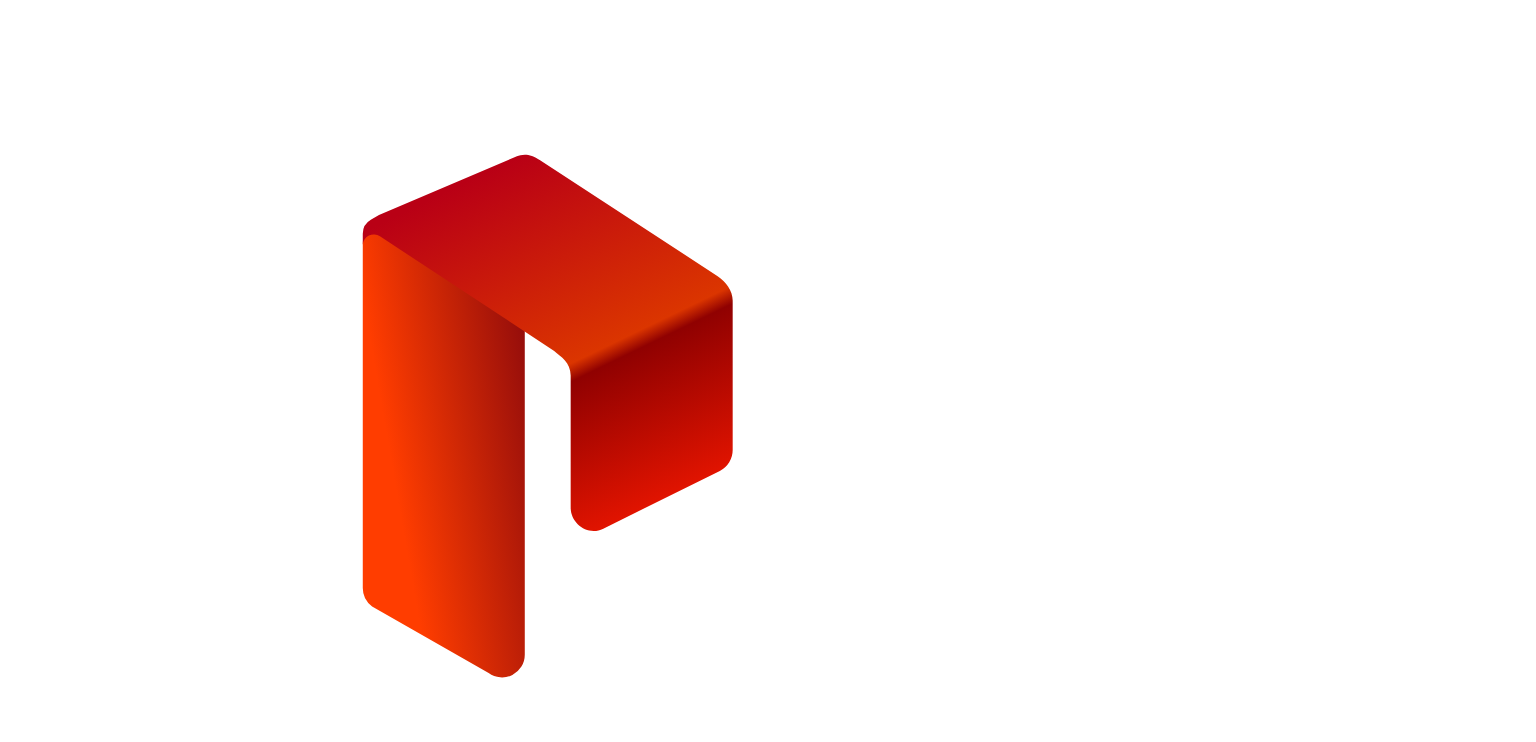 scroll, scrollTop: 0, scrollLeft: 0, axis: both 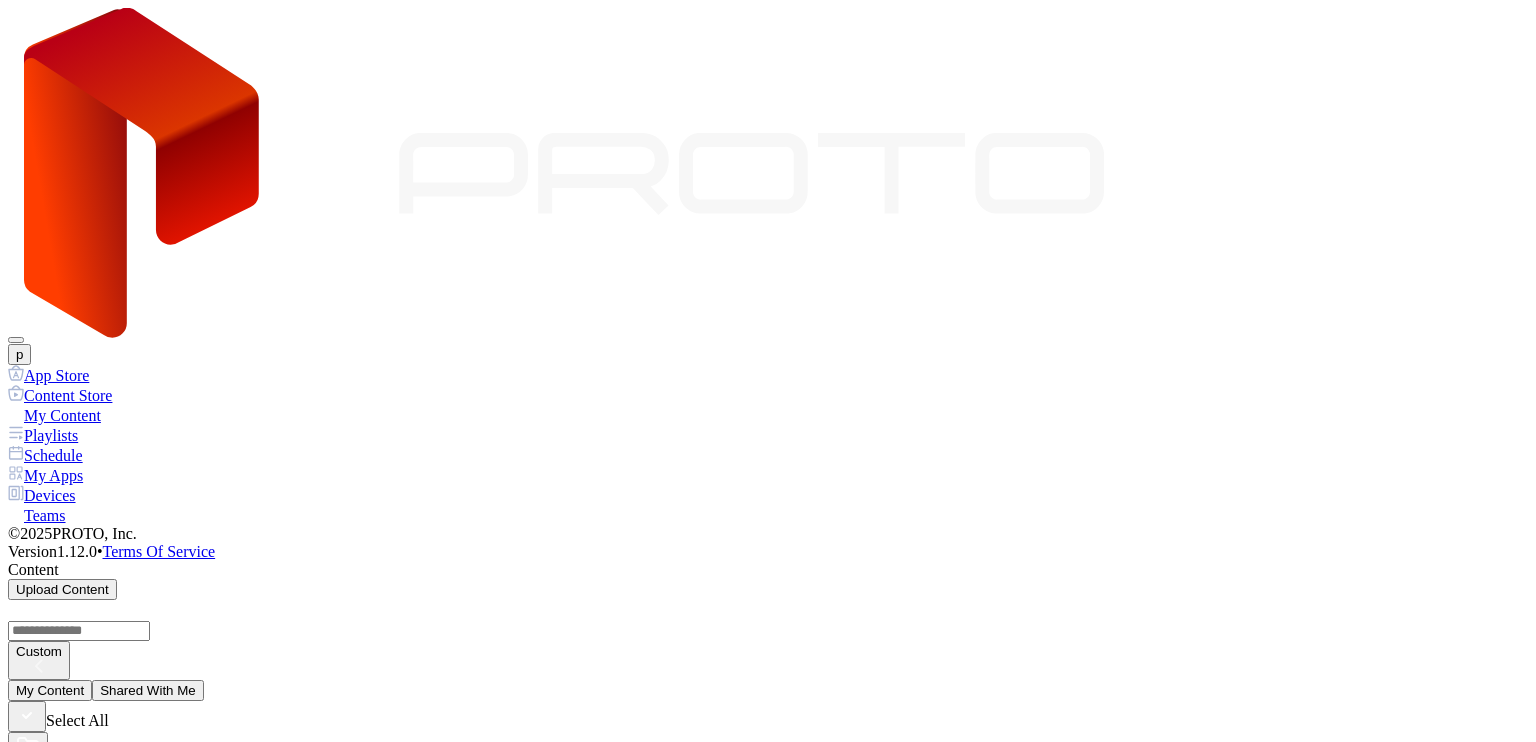click on "Shared With Me" at bounding box center (148, 690) 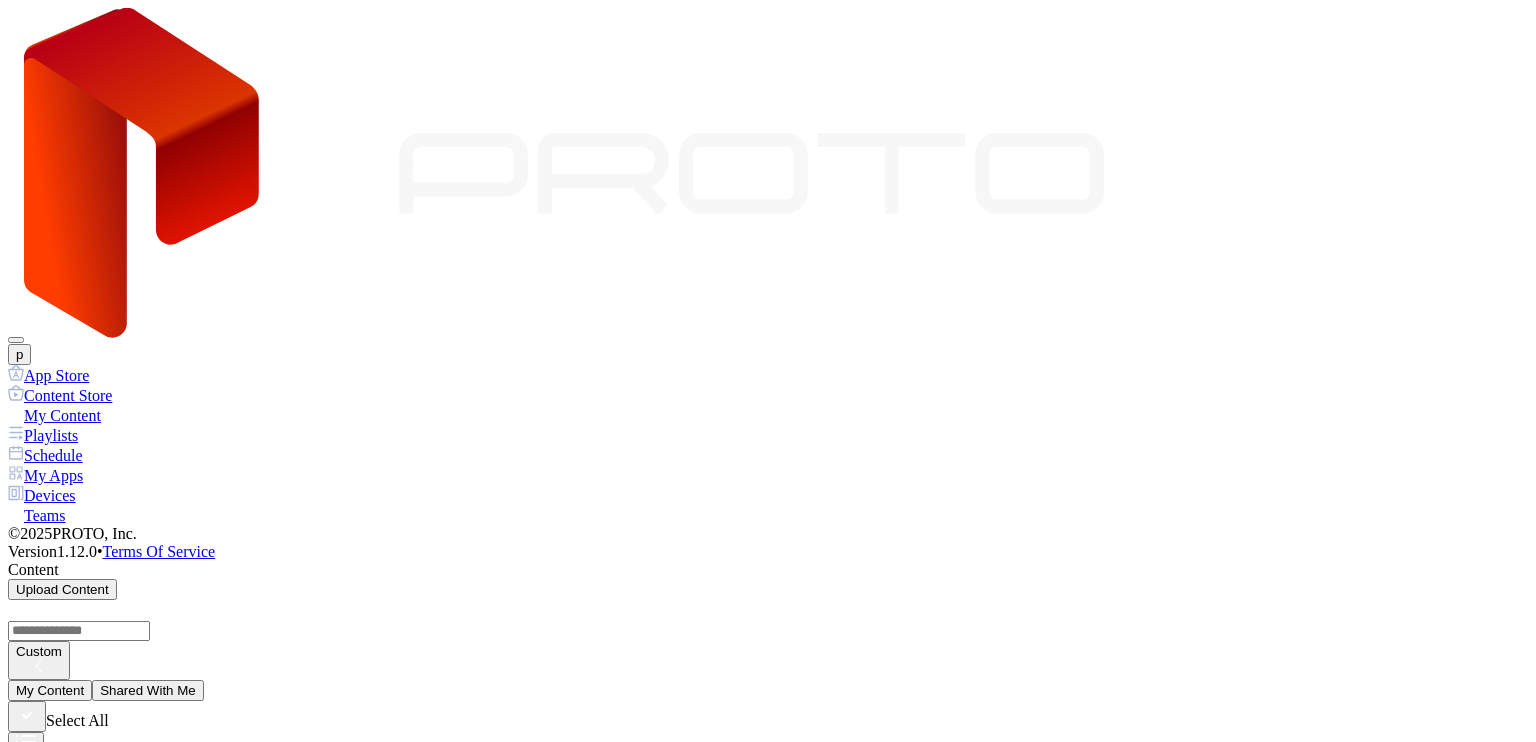 click on "My Content" at bounding box center [50, 690] 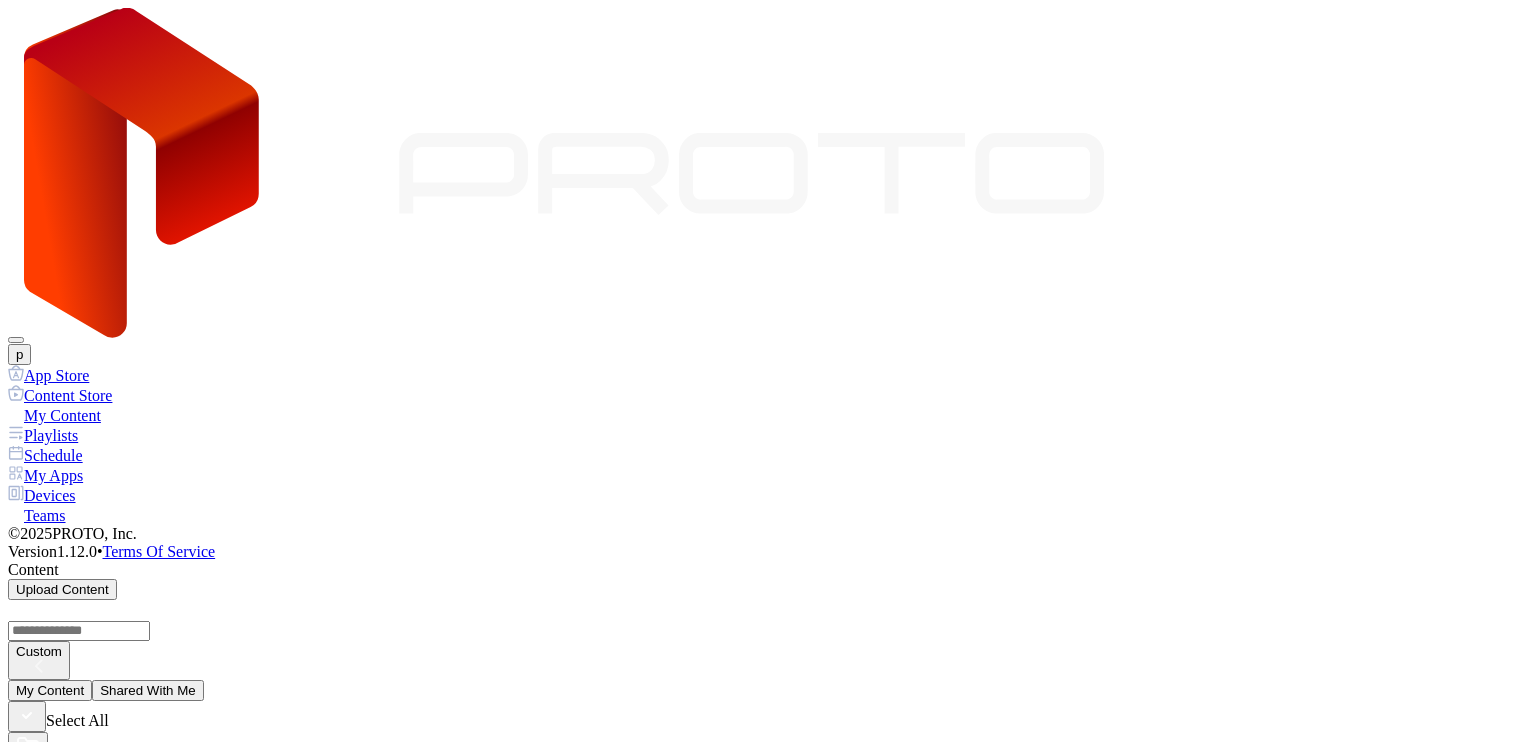 click on "Playlists" at bounding box center (768, 435) 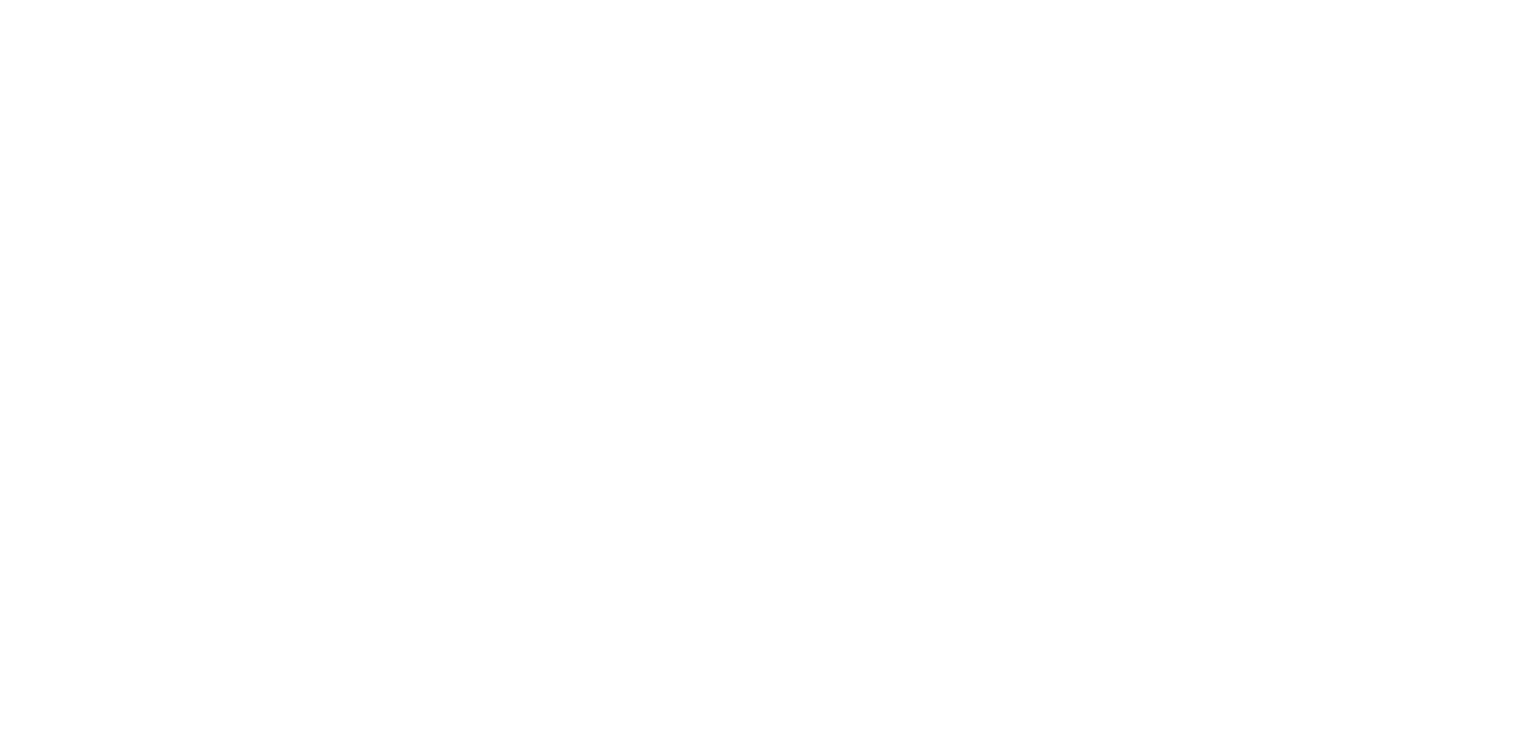click at bounding box center (768, 770) 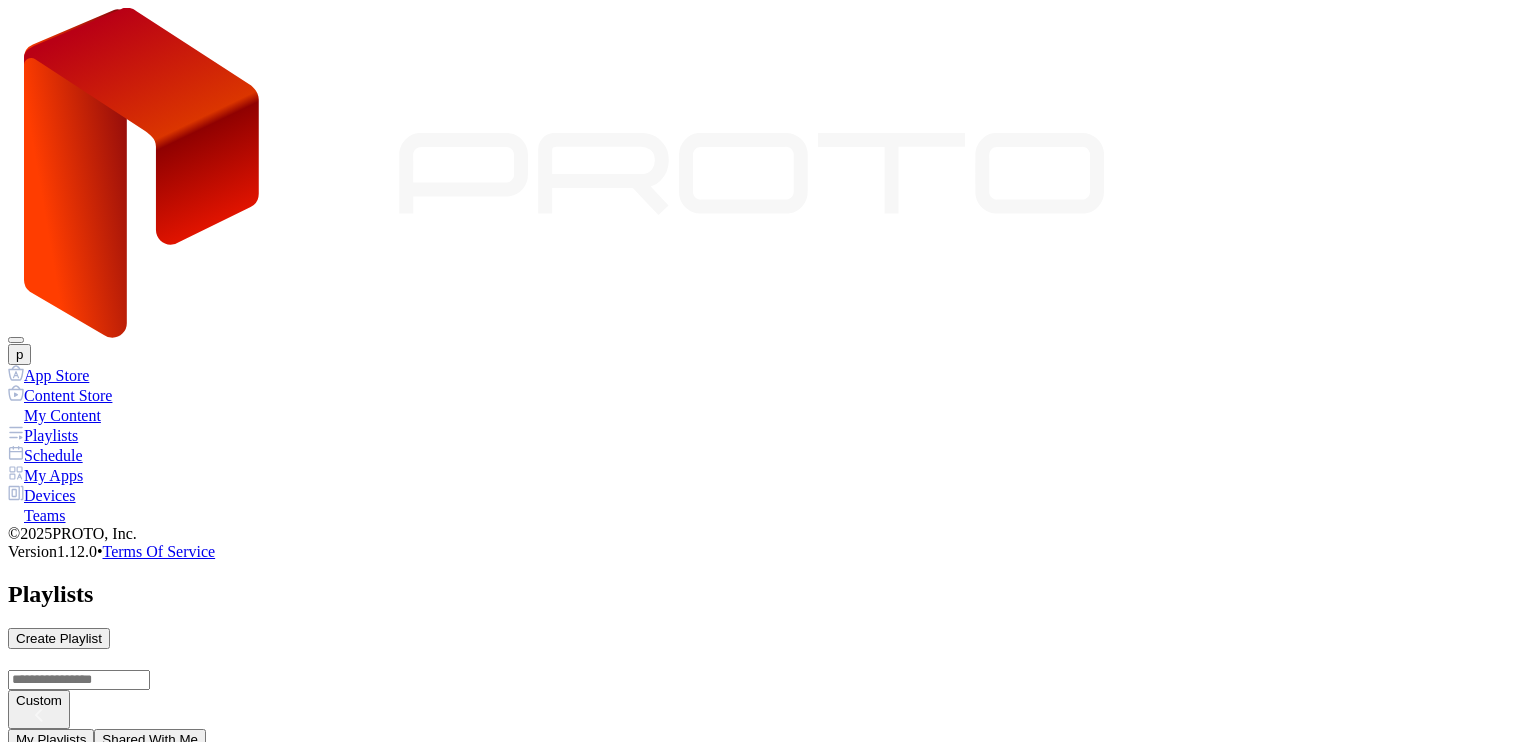 click on "Schedule" at bounding box center [768, 455] 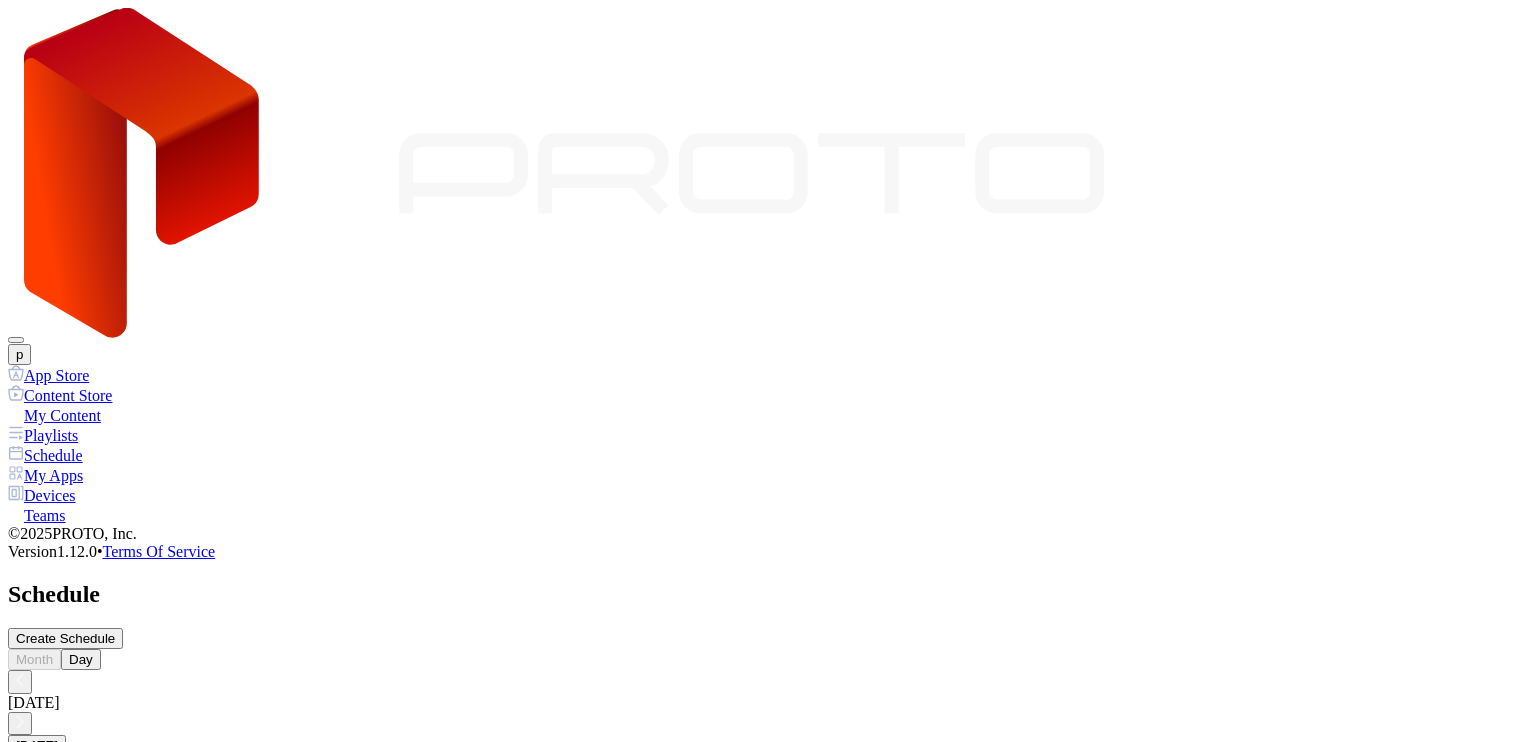 scroll, scrollTop: 0, scrollLeft: 0, axis: both 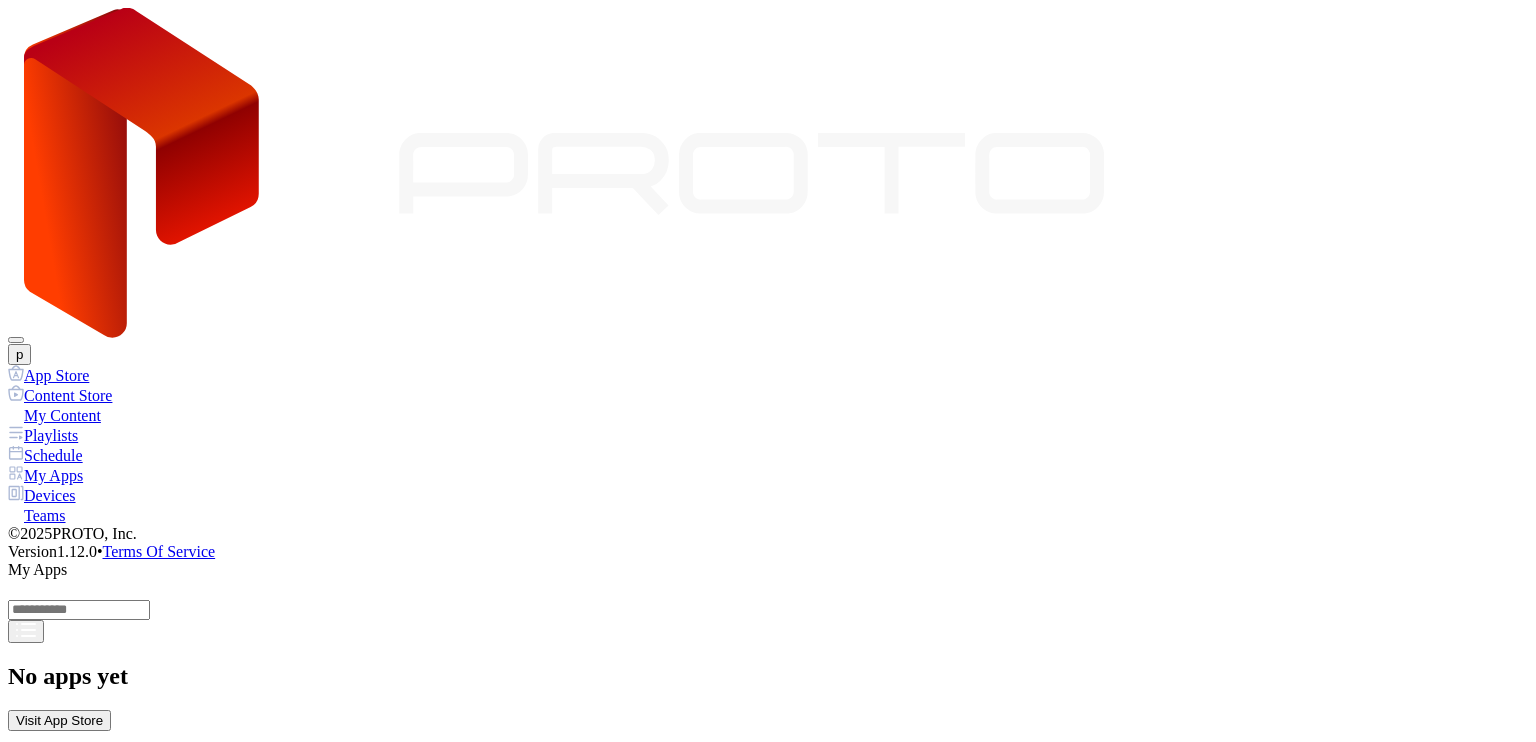 click on "Teams" at bounding box center [768, 515] 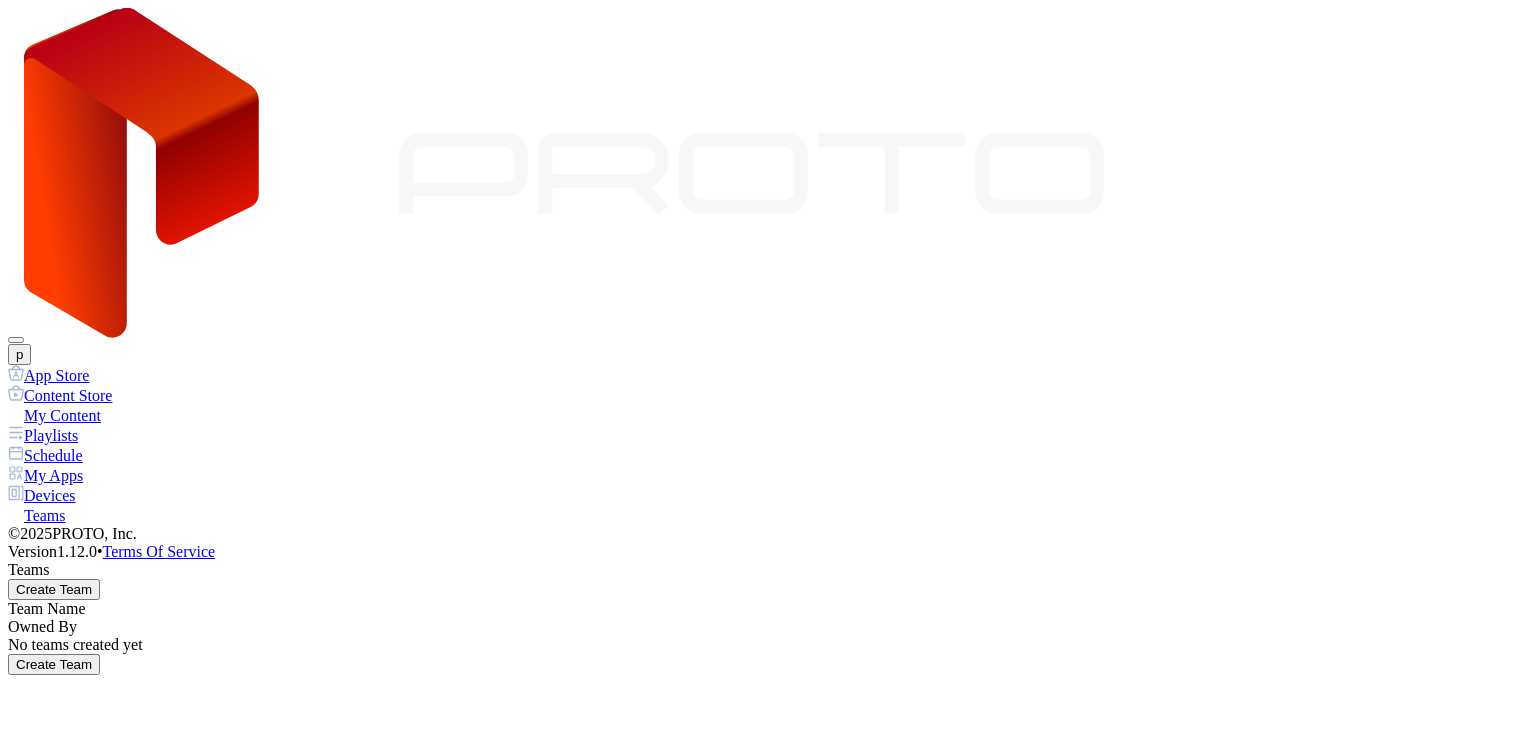 click on "Devices" at bounding box center (768, 495) 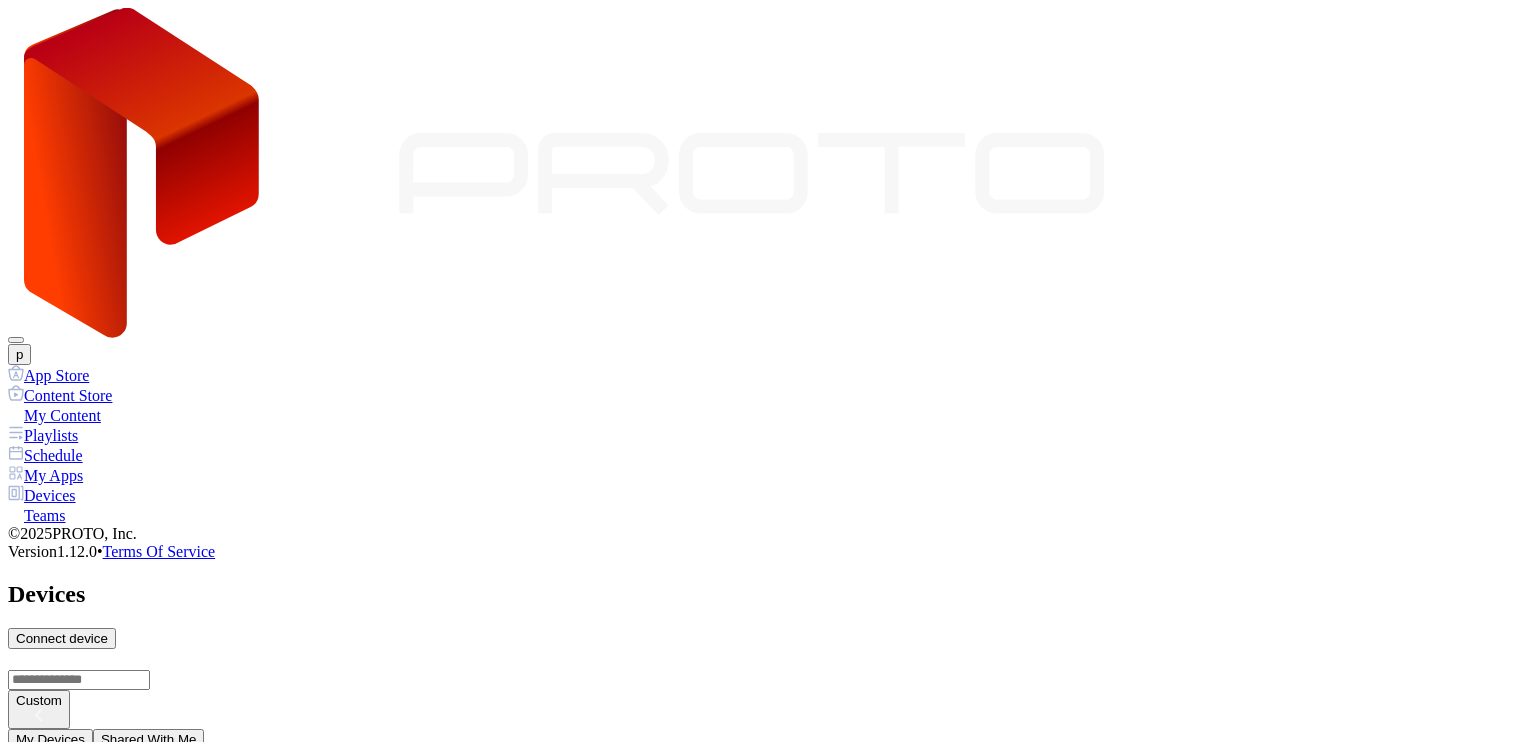 click on "Shared With Me" at bounding box center [149, 739] 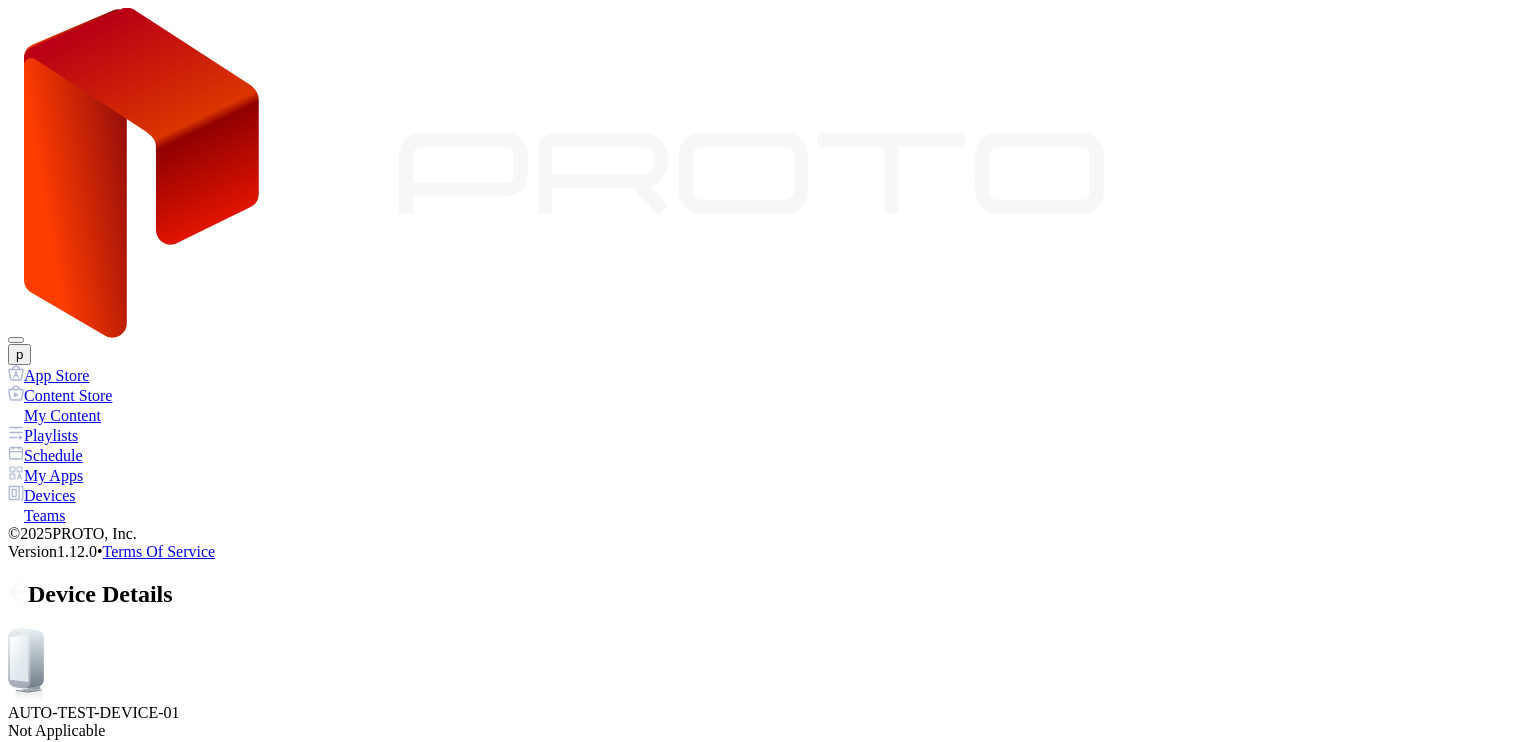 click on "Playlists" at bounding box center [103, 837] 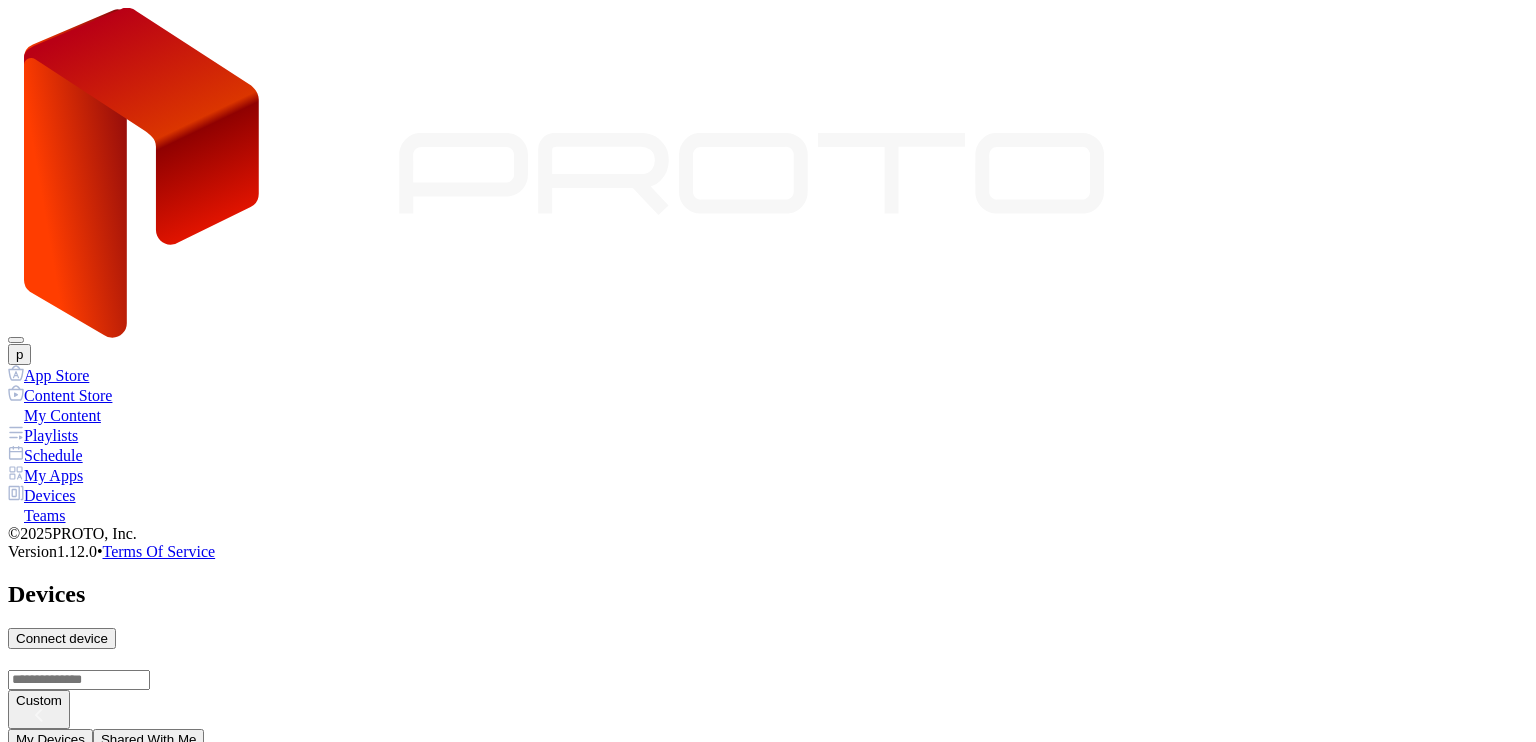 click on "SID:  LOCAL-AUTOTESTING-ONLINE" at bounding box center [768, 1153] 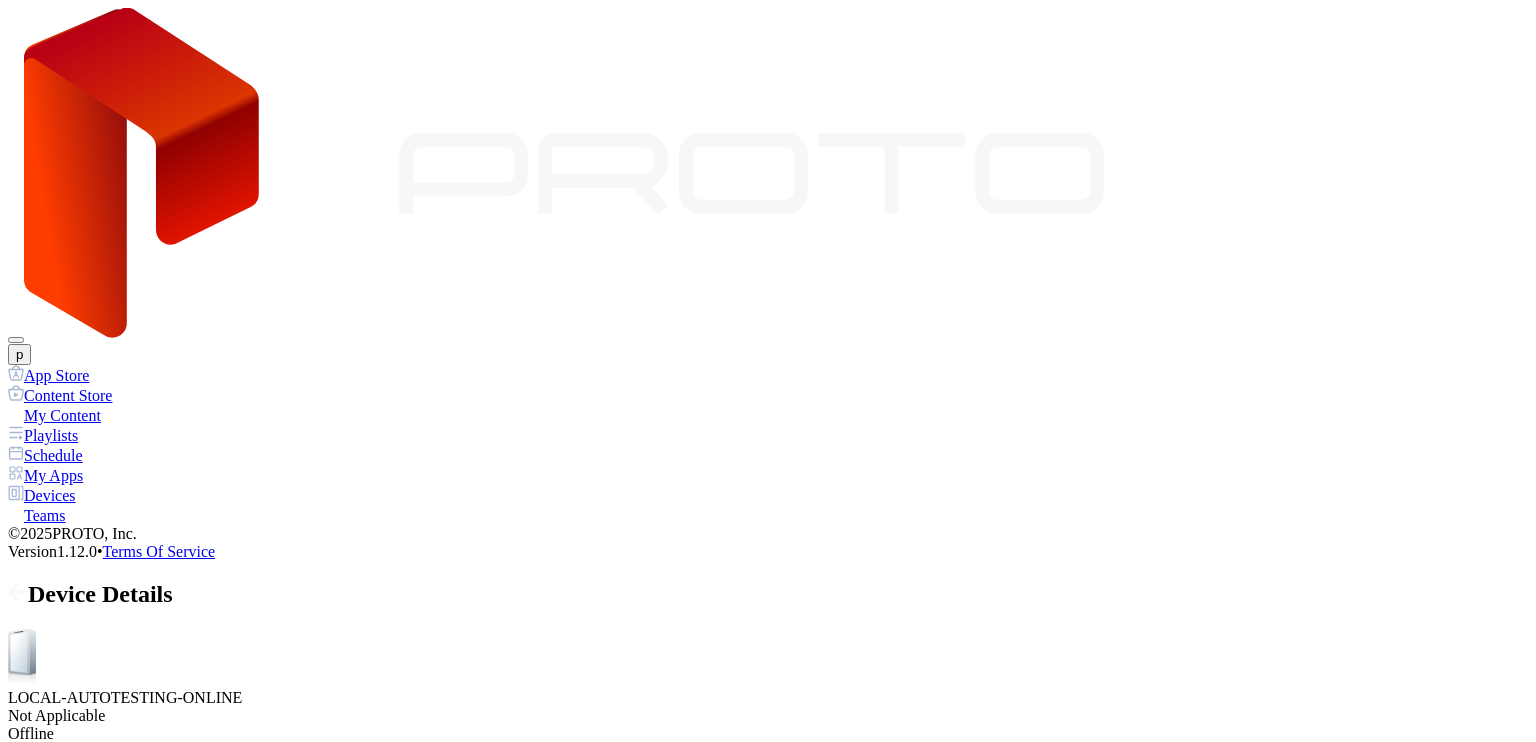 click on "Playlists" at bounding box center [103, 822] 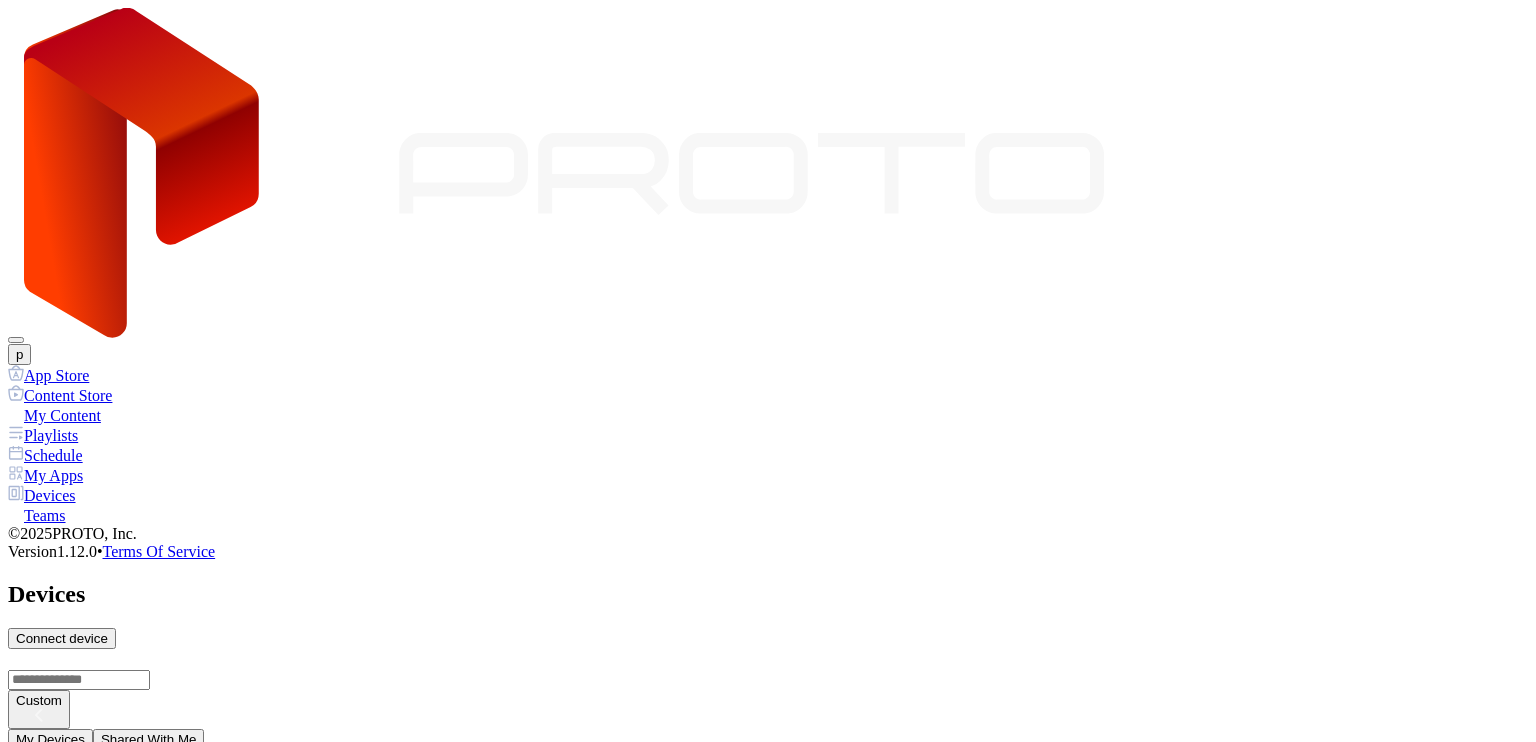 click on "2HBM163" at bounding box center (768, 1353) 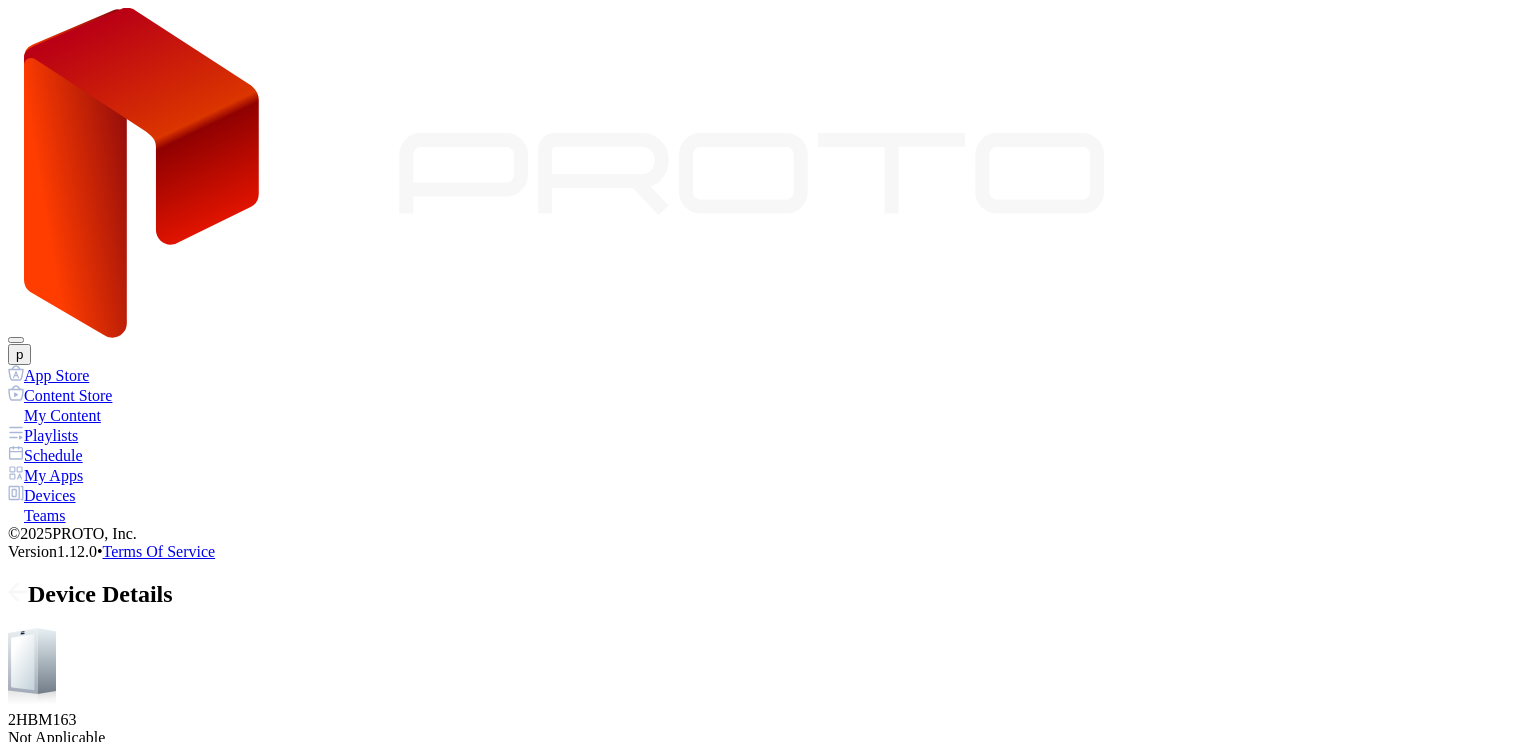 click on "Playlists" at bounding box center (103, 844) 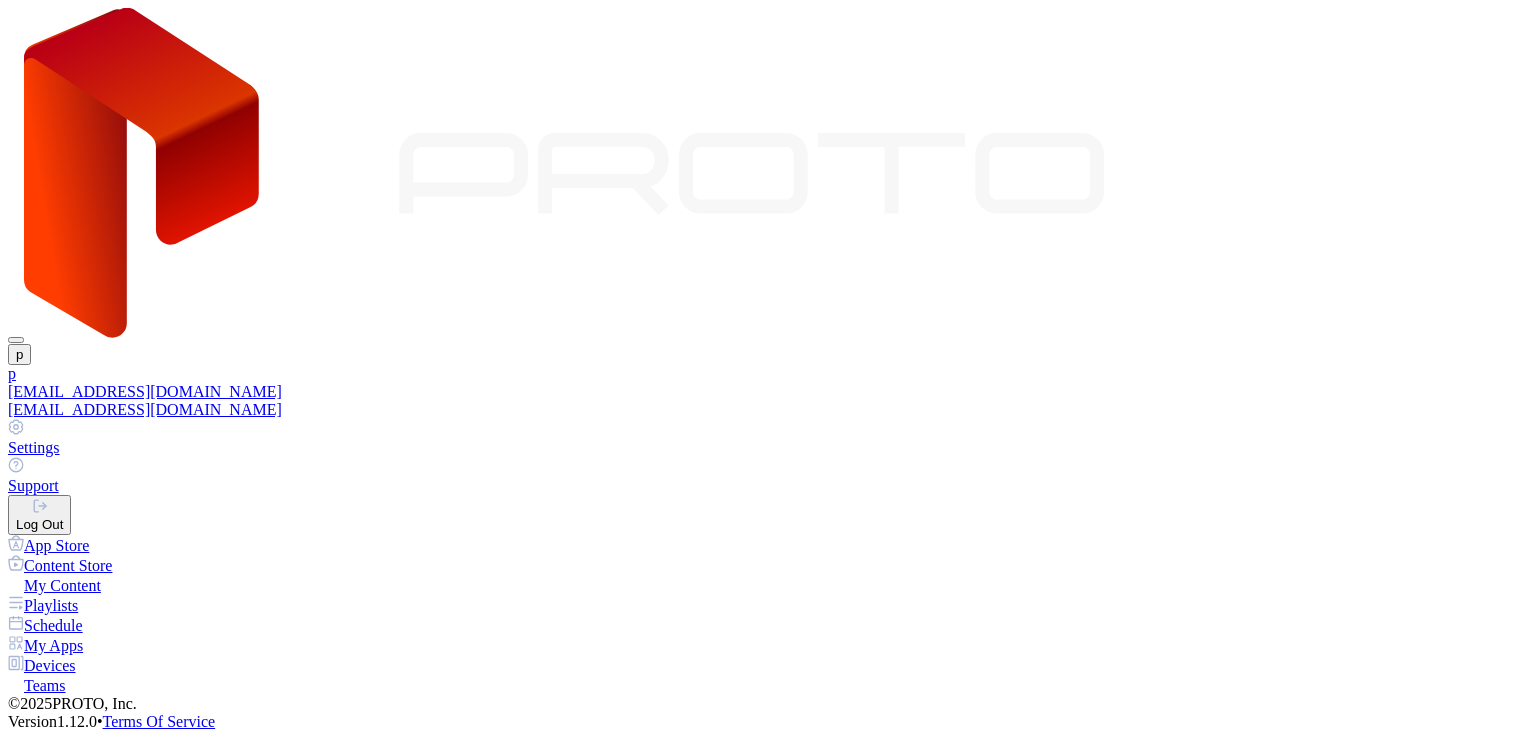 click on "[EMAIL_ADDRESS][DOMAIN_NAME]" at bounding box center [768, 392] 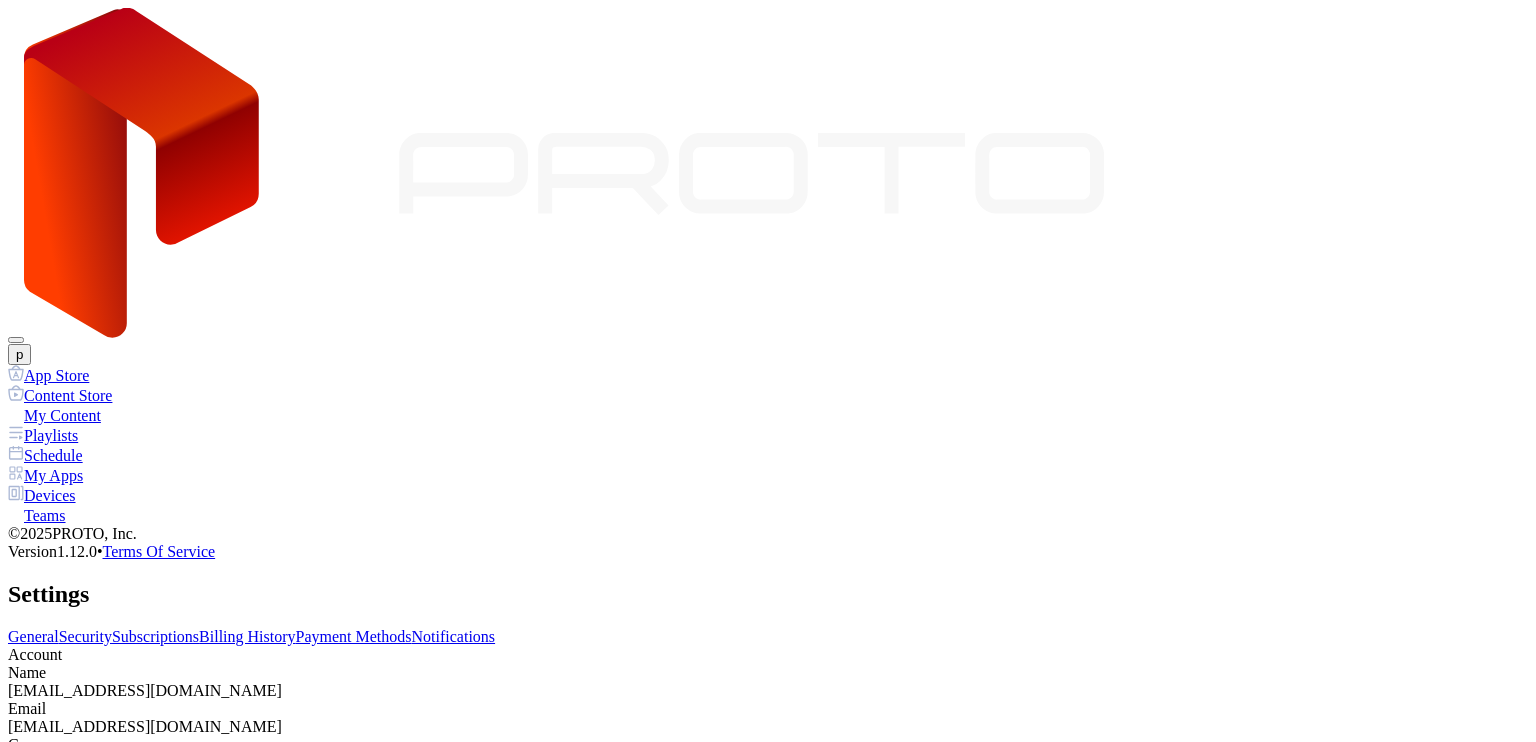 click on "Subscriptions" at bounding box center (155, 636) 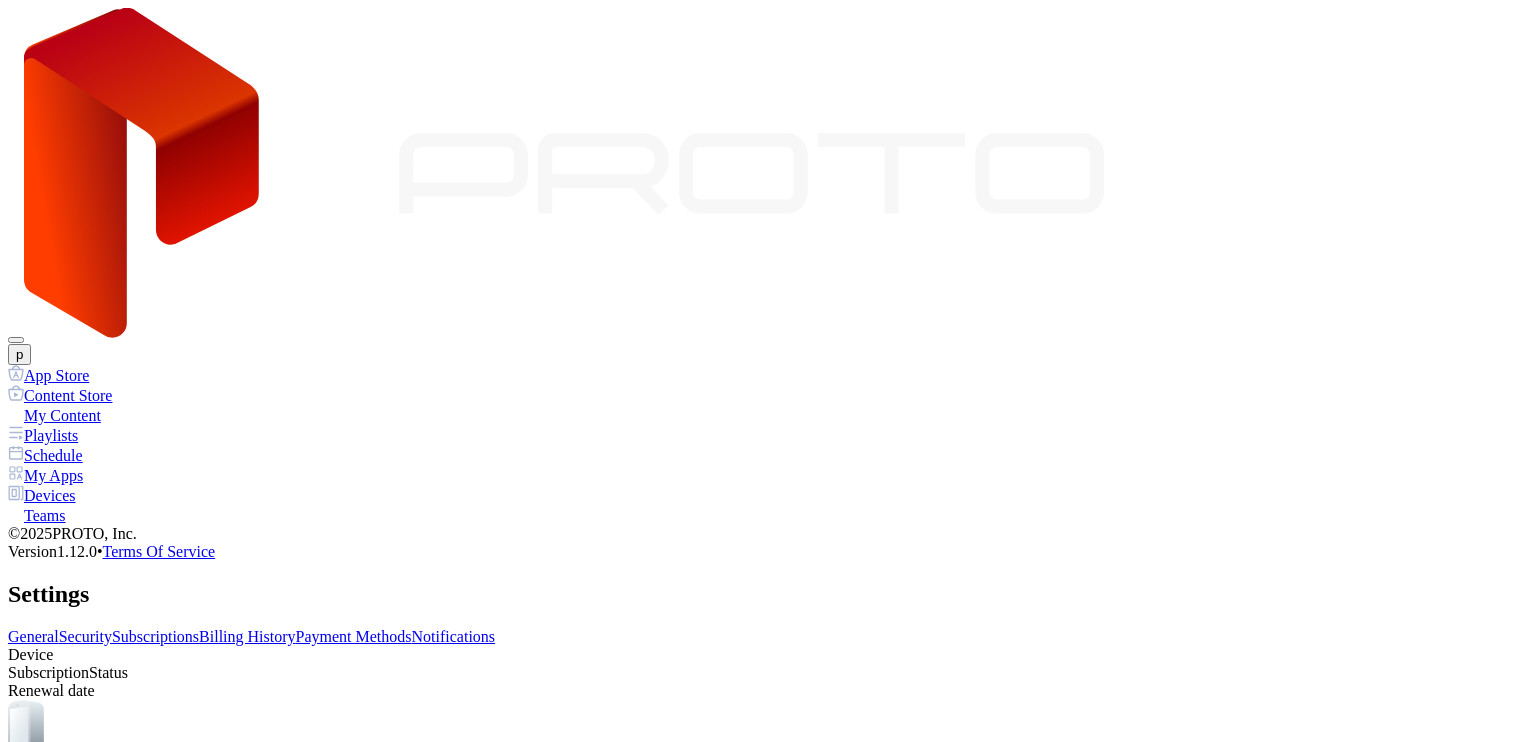 click on "Billing History" at bounding box center (247, 636) 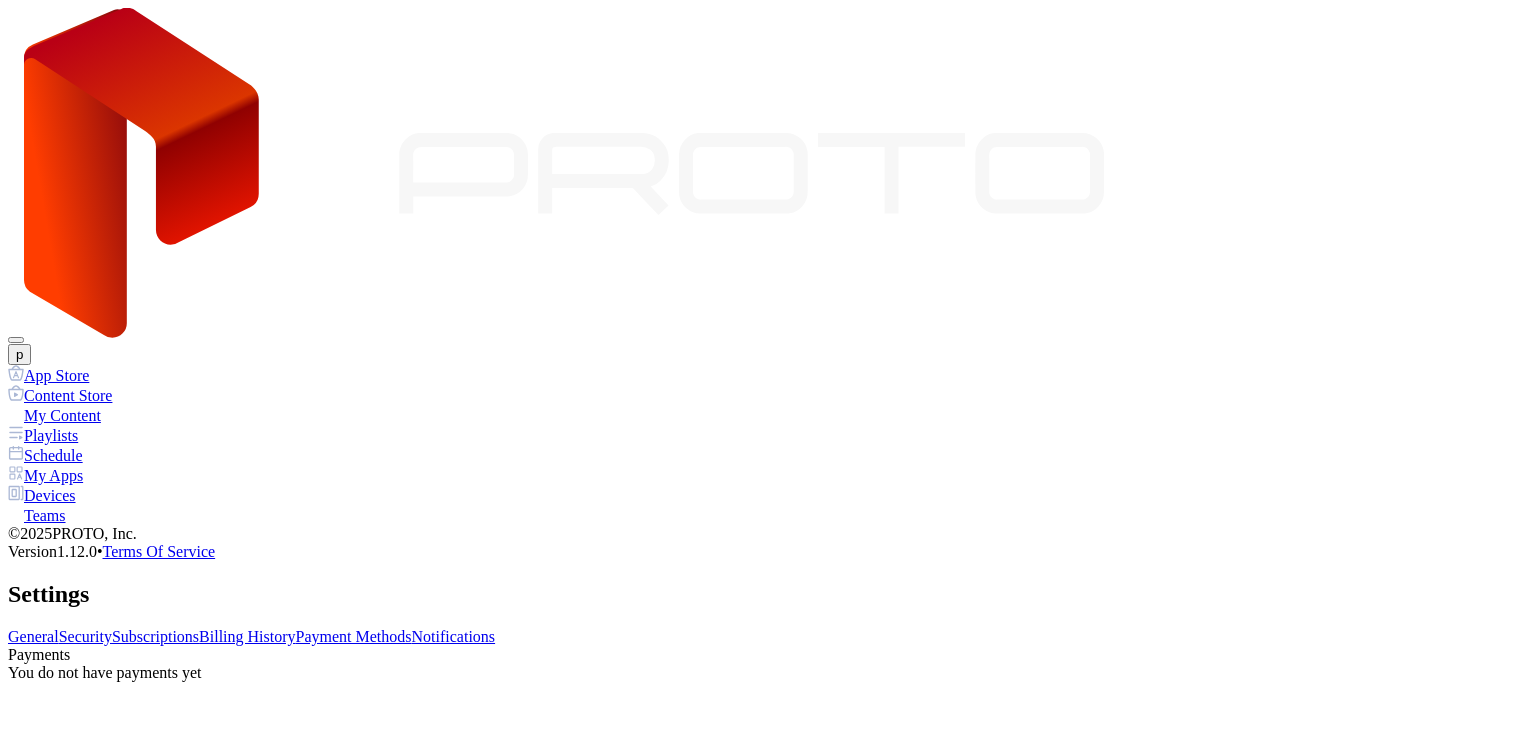 click on "Payment Methods" at bounding box center (354, 636) 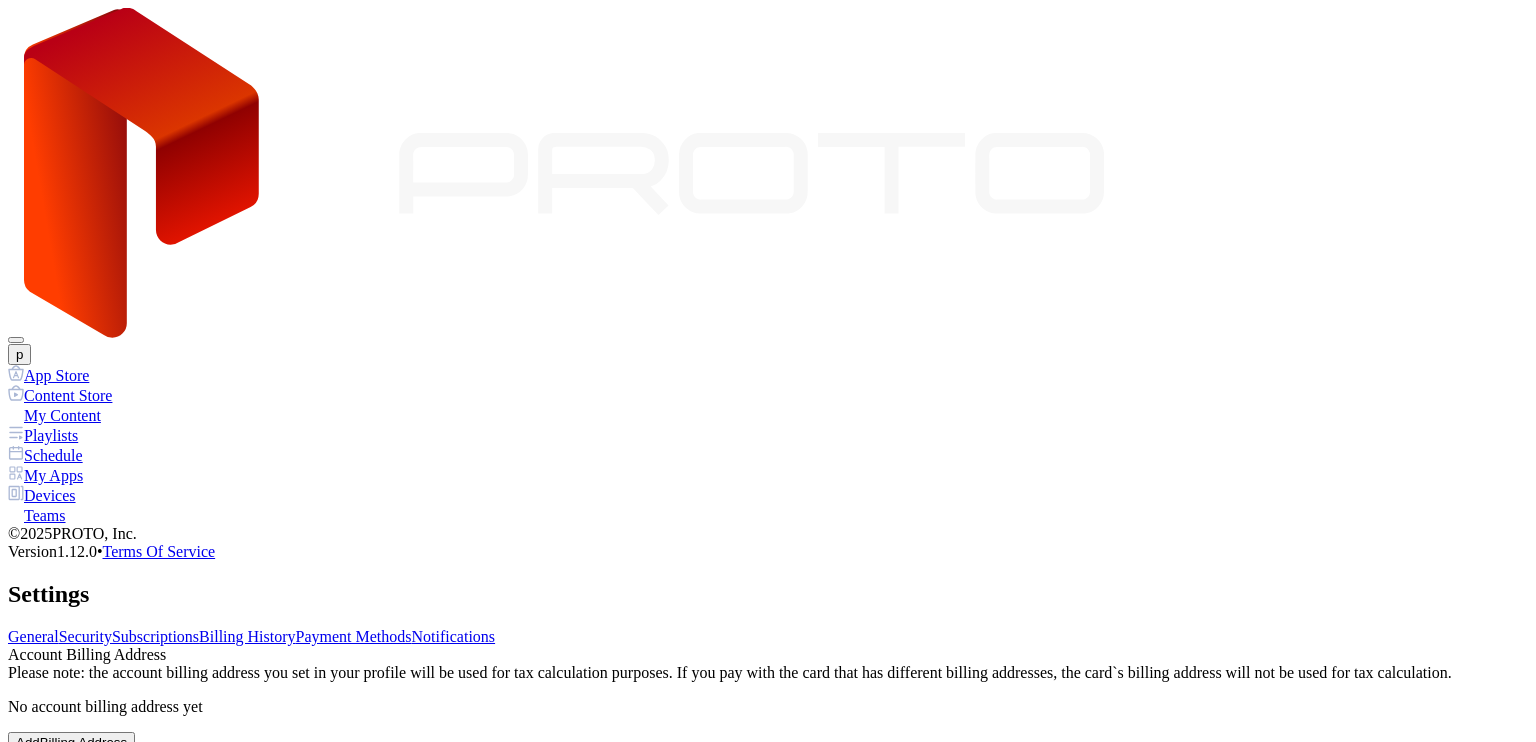 click on "Notifications" at bounding box center [454, 636] 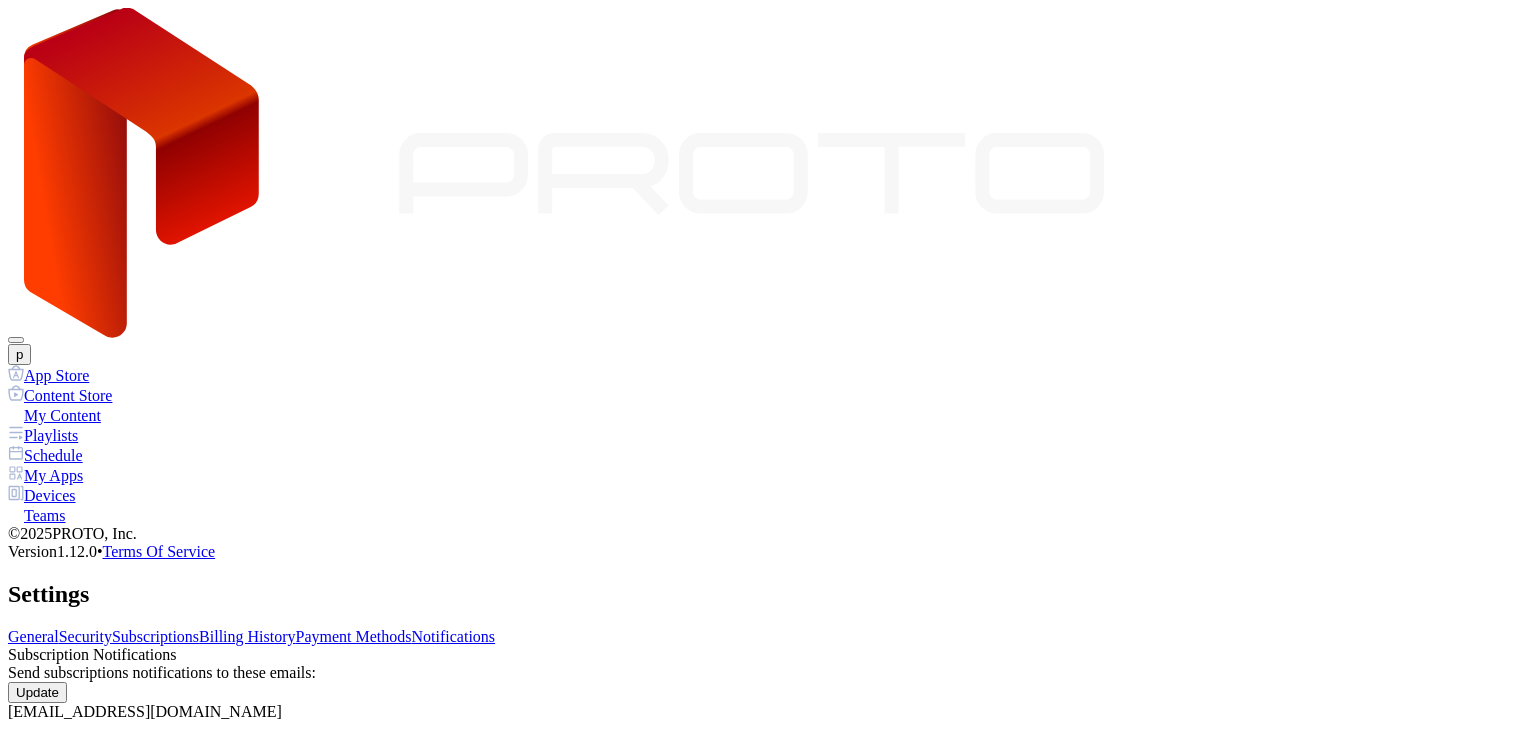 click on "Payment Methods" at bounding box center [354, 636] 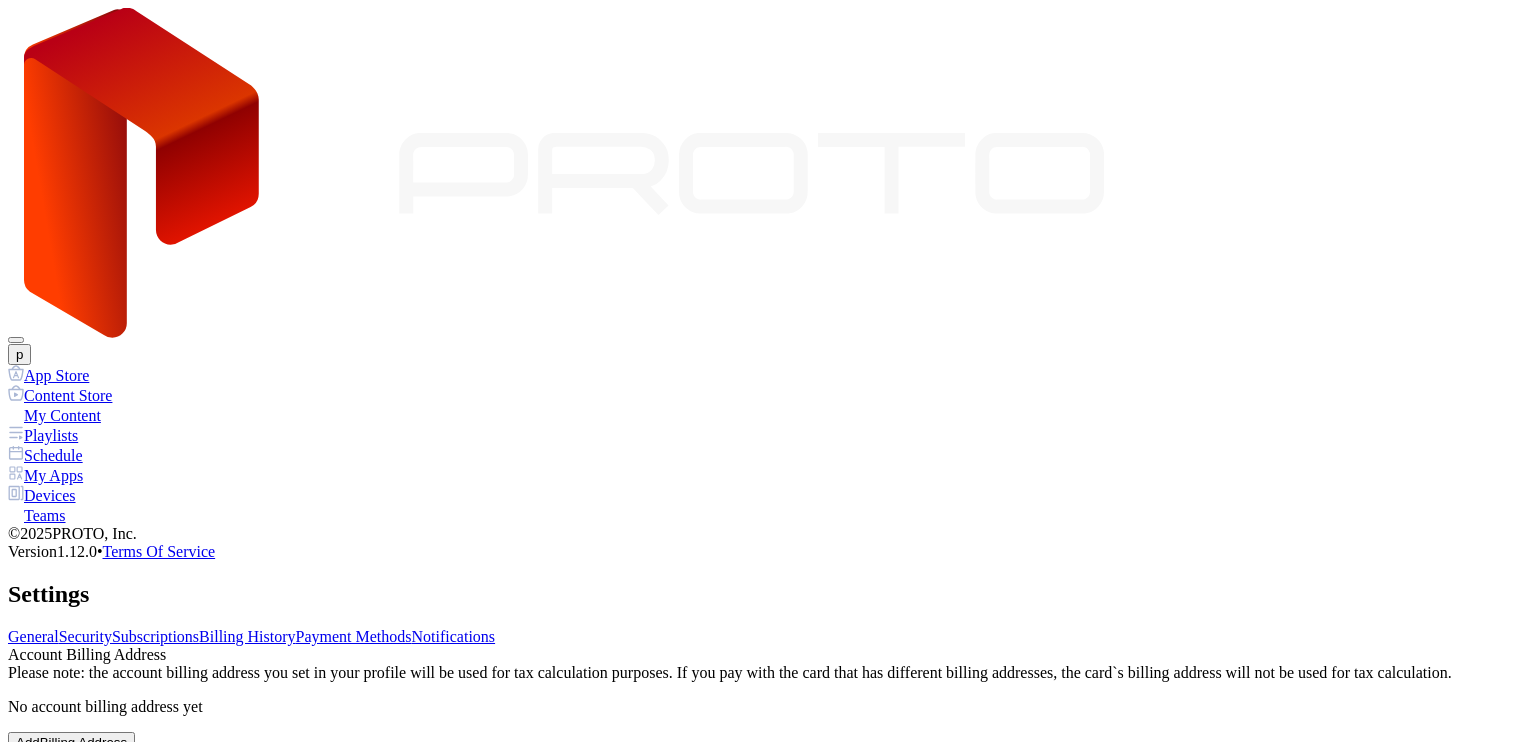click on "Billing History" at bounding box center (247, 636) 